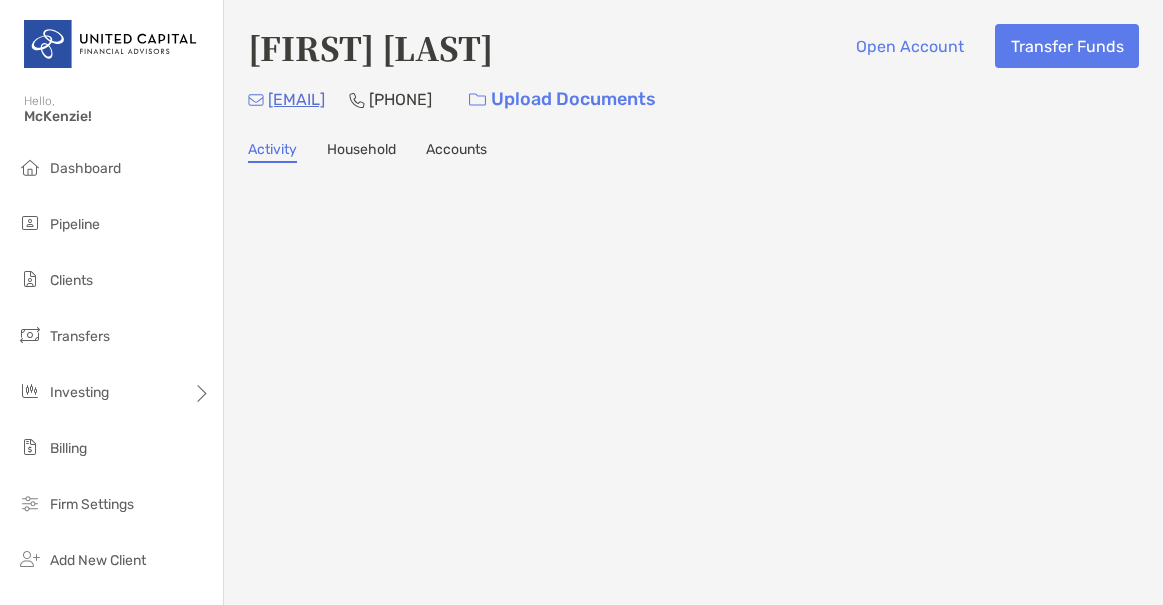 scroll, scrollTop: 0, scrollLeft: 0, axis: both 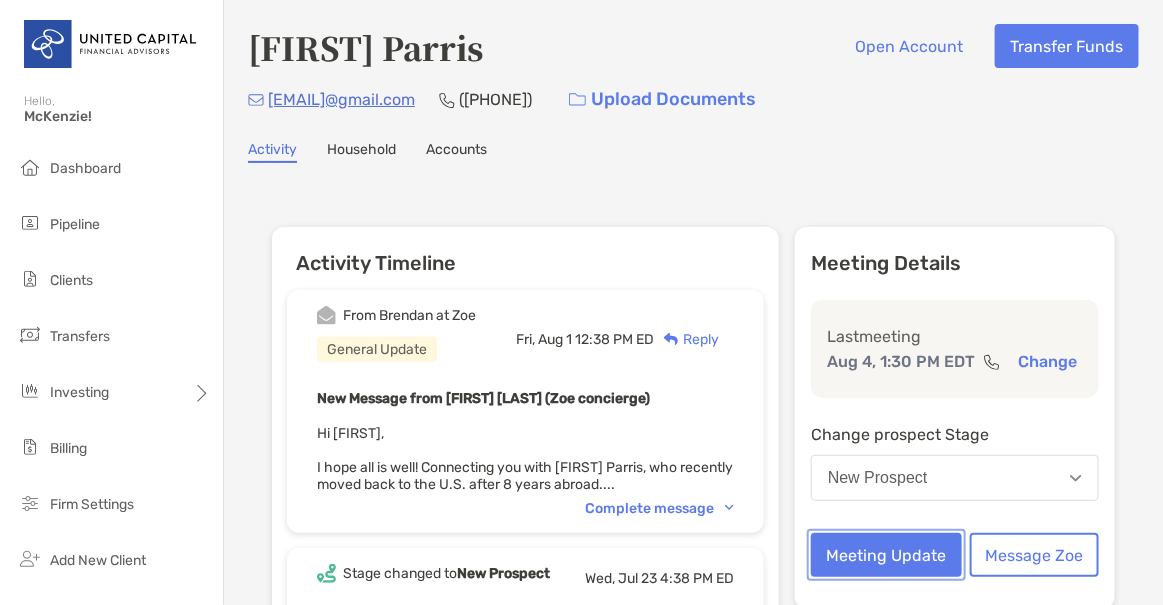 click on "Meeting Update" at bounding box center [886, 555] 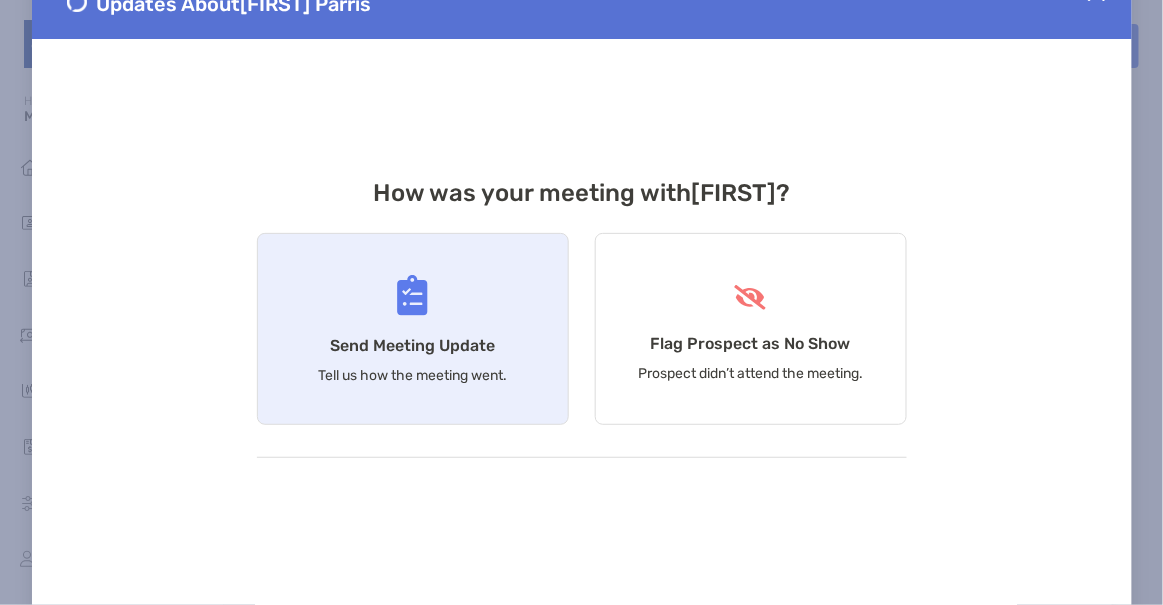 click on "Send Meeting Update Tell us how the meeting went." at bounding box center [413, 329] 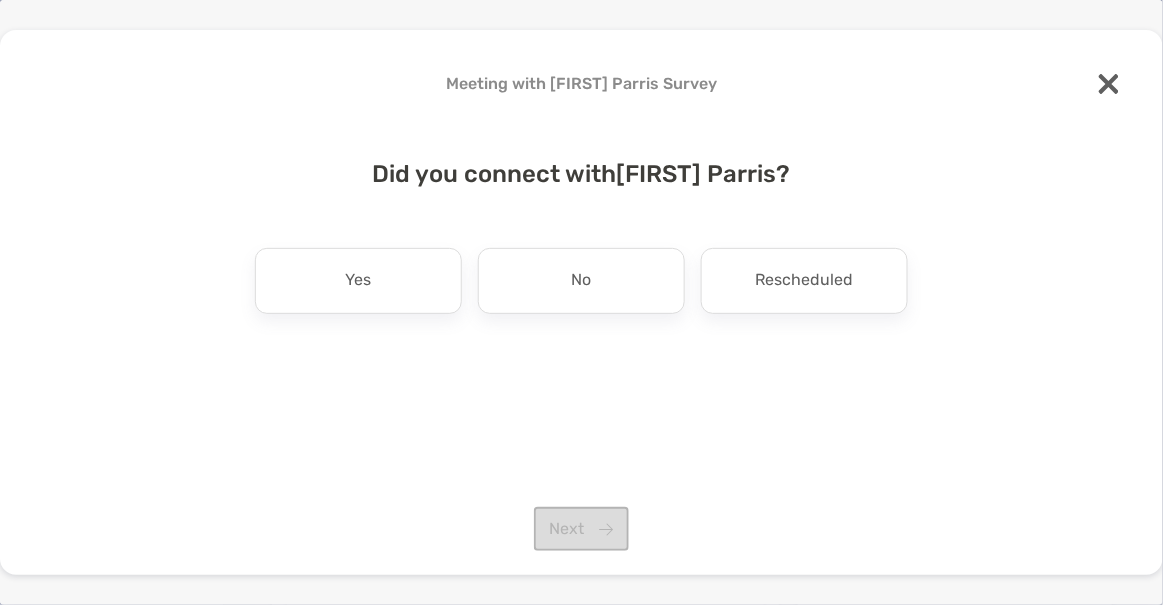 click on "Yes" at bounding box center [358, 281] 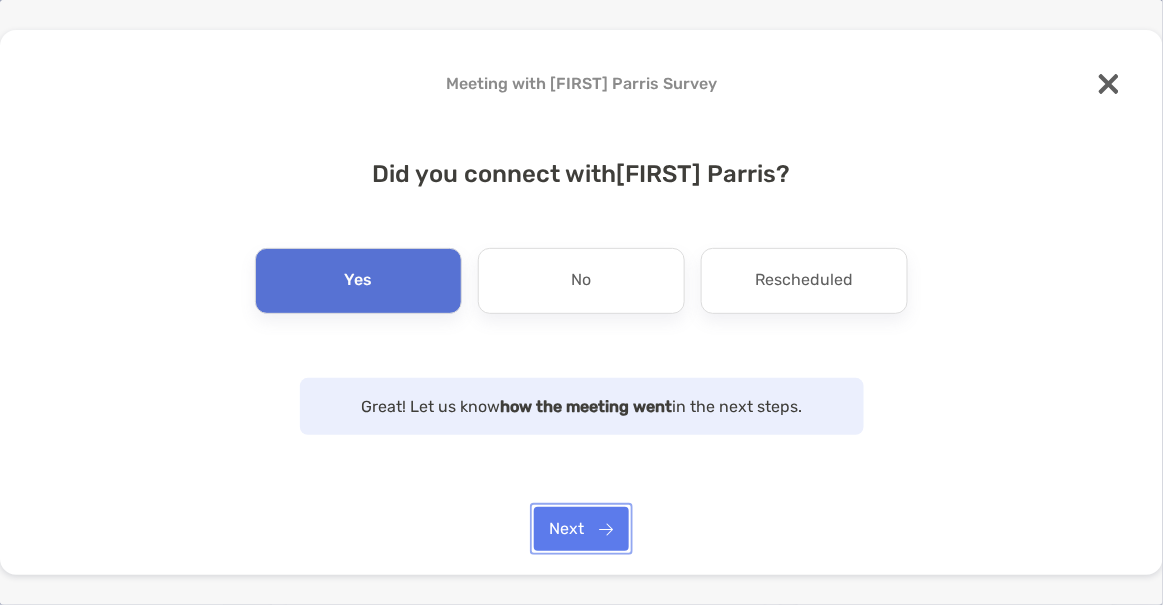 click on "Next" at bounding box center [581, 529] 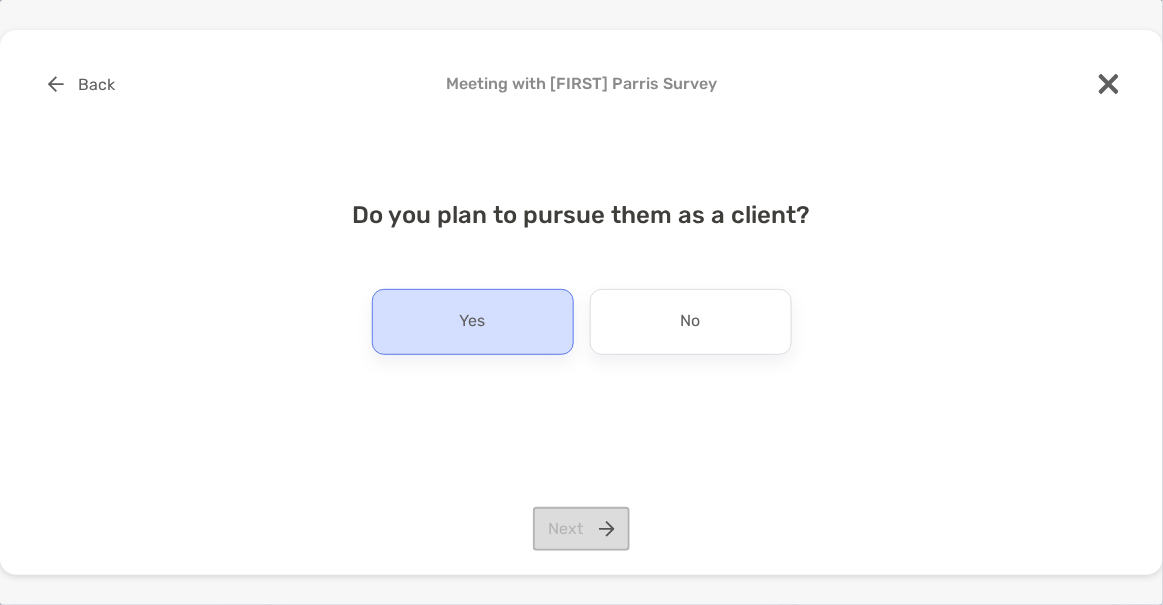 click on "Yes" at bounding box center [473, 322] 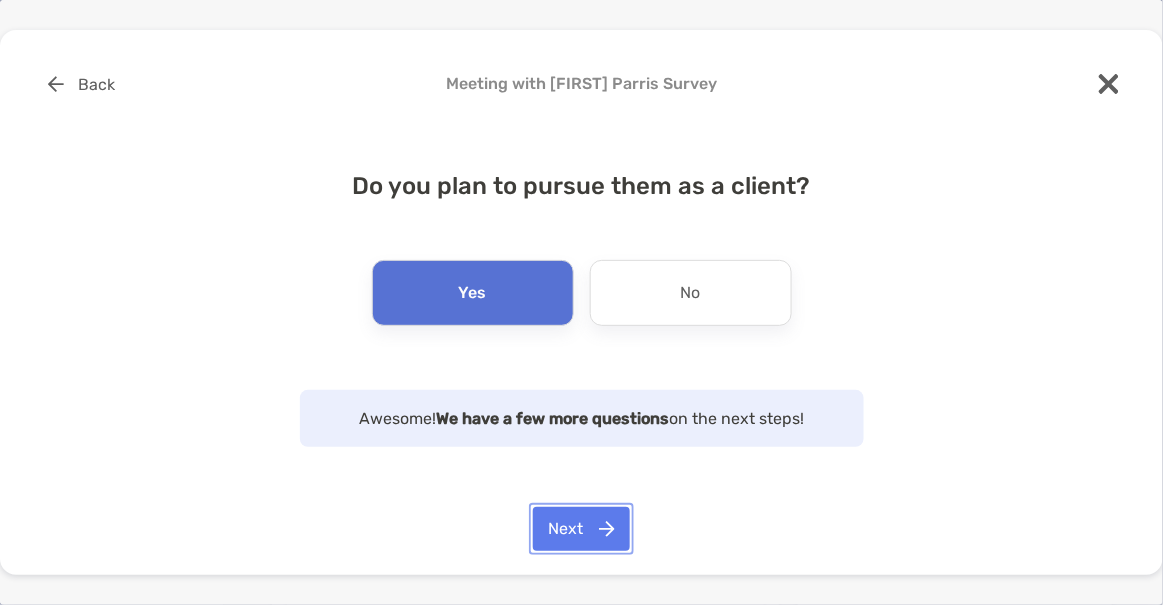 click on "Next" at bounding box center [581, 529] 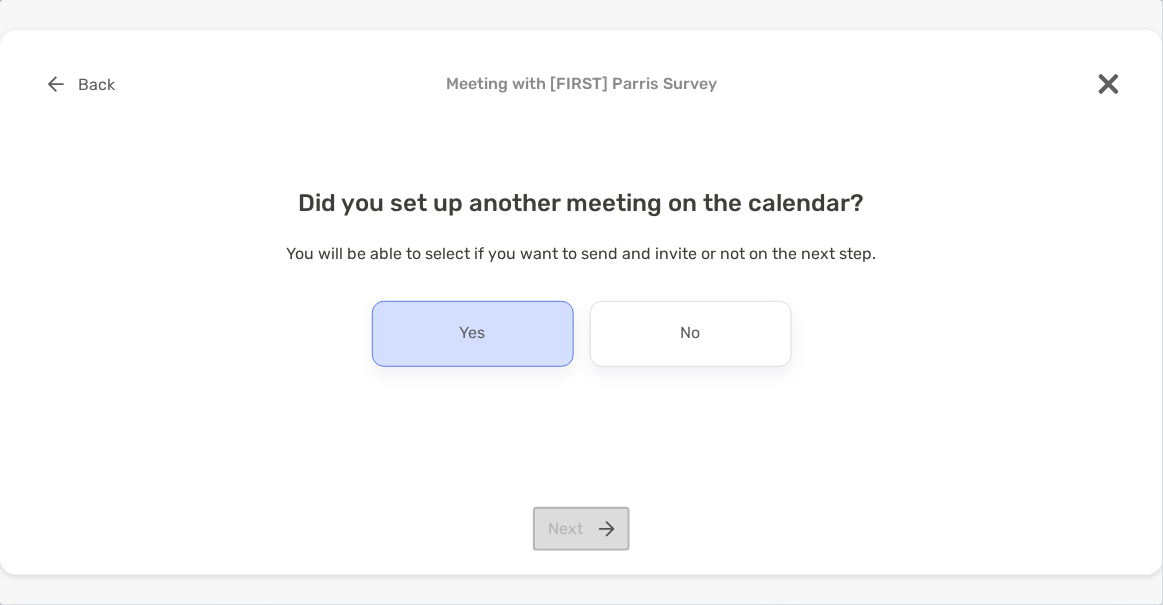 click on "Yes" at bounding box center (473, 334) 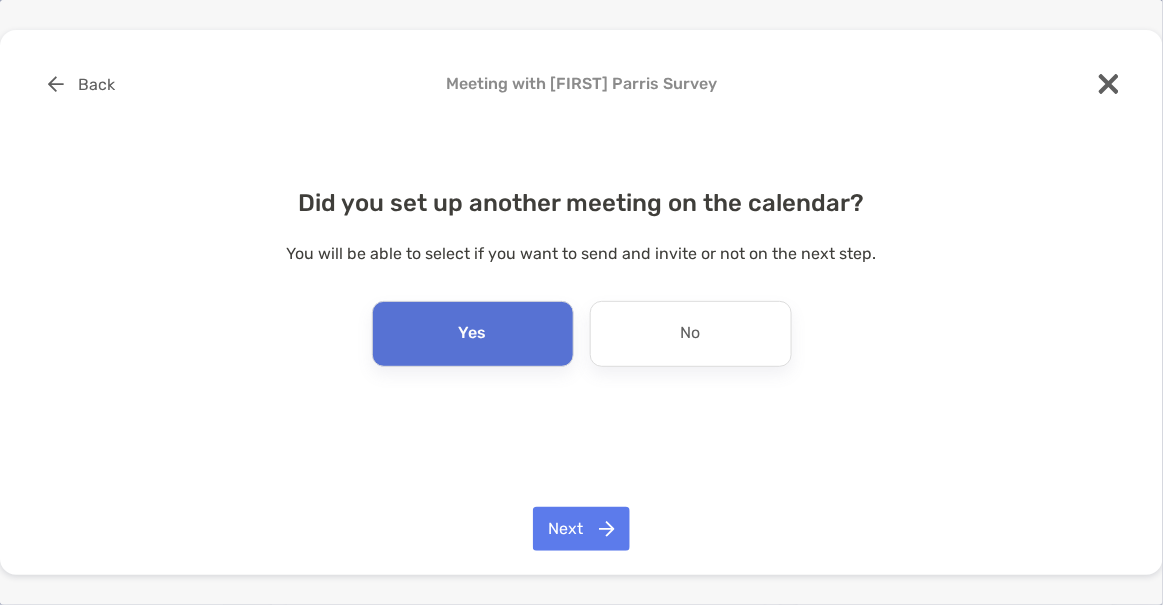 click on "Back Meeting with [FIRST] Parris Survey Did you set up another meeting on the calendar? You will be able to select if you want to send and invite or not on the next step. Yes No Next" at bounding box center (581, 302) 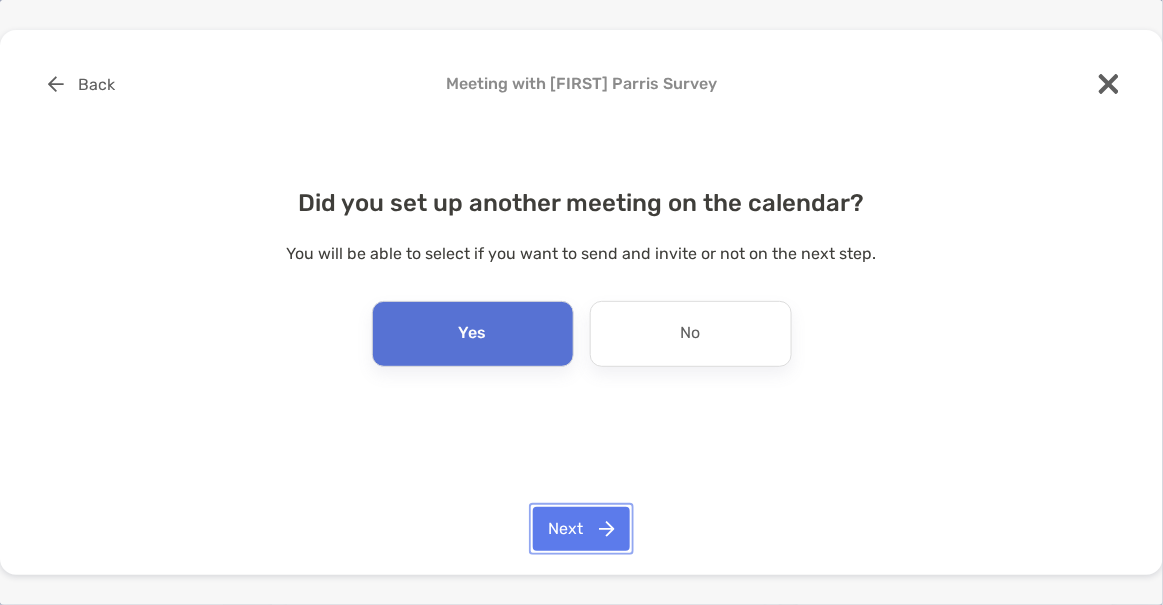 click on "Next" at bounding box center [581, 529] 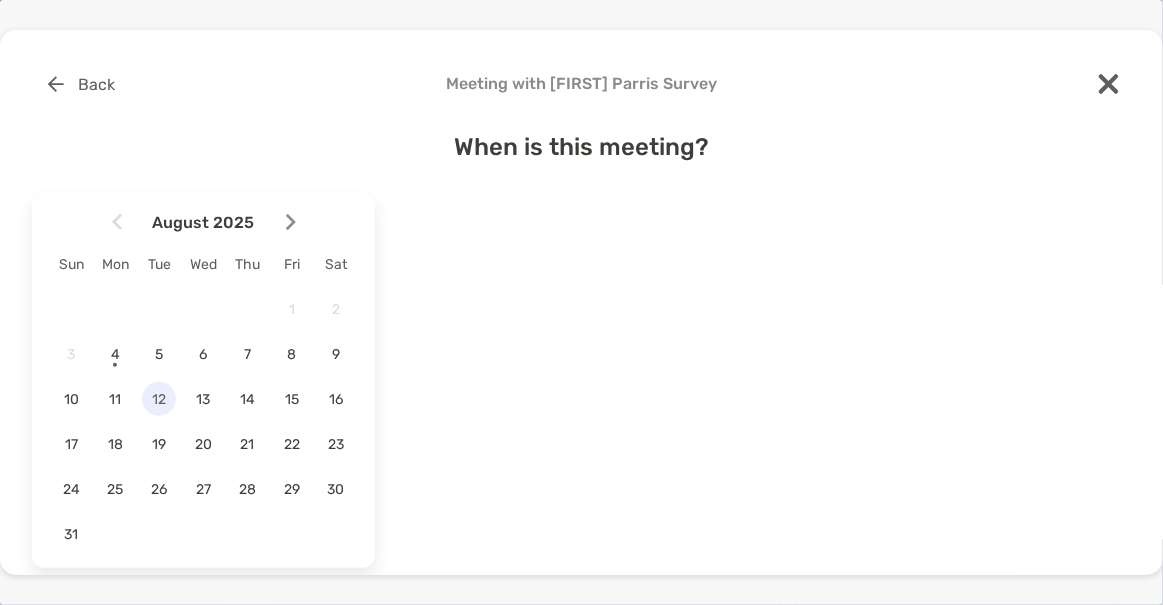 click on "12" at bounding box center [159, 399] 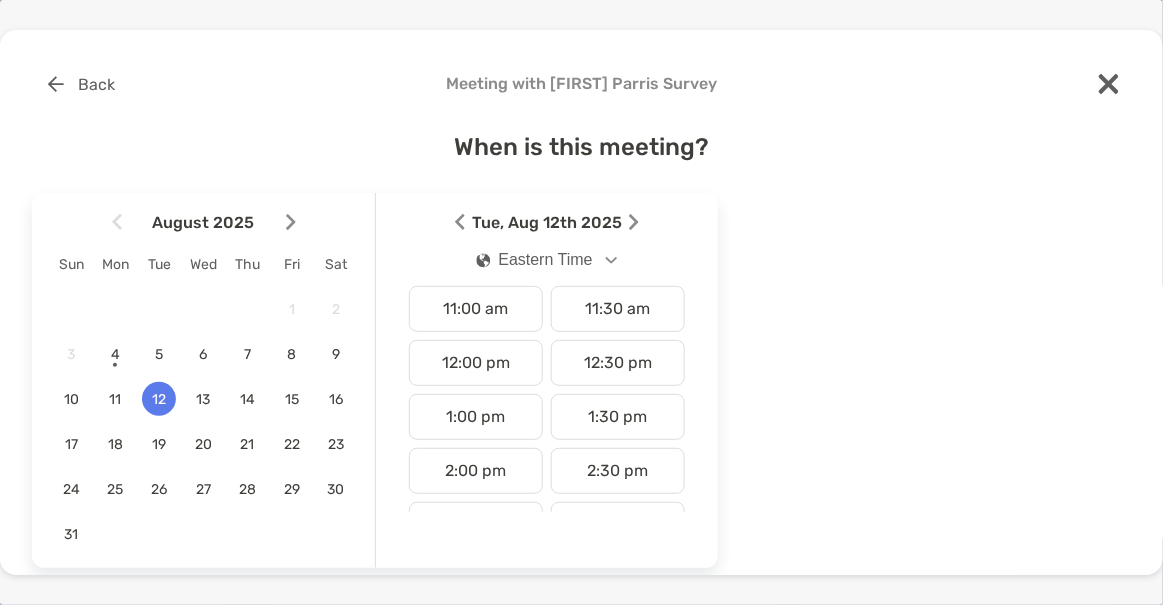 scroll, scrollTop: 596, scrollLeft: 0, axis: vertical 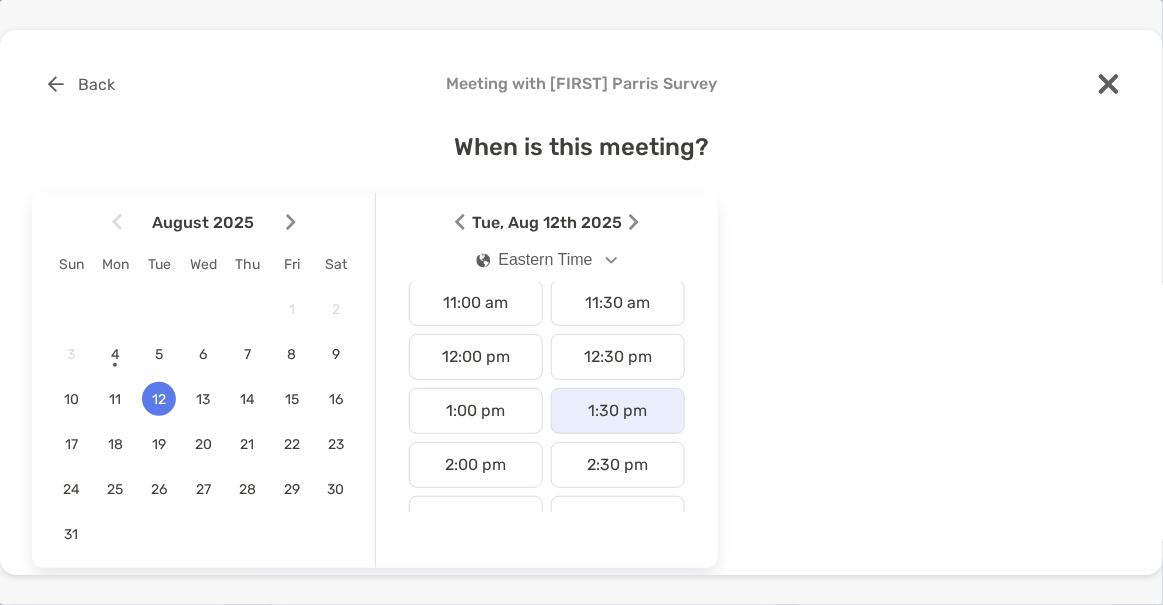 click on "1:30 pm" at bounding box center [618, 411] 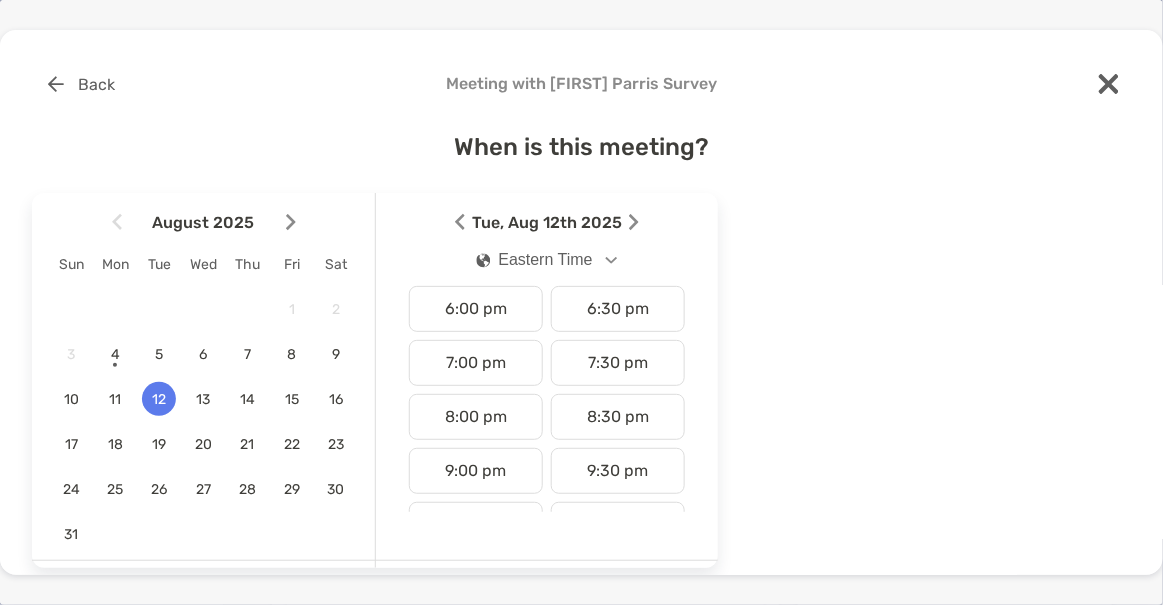 scroll, scrollTop: 1056, scrollLeft: 0, axis: vertical 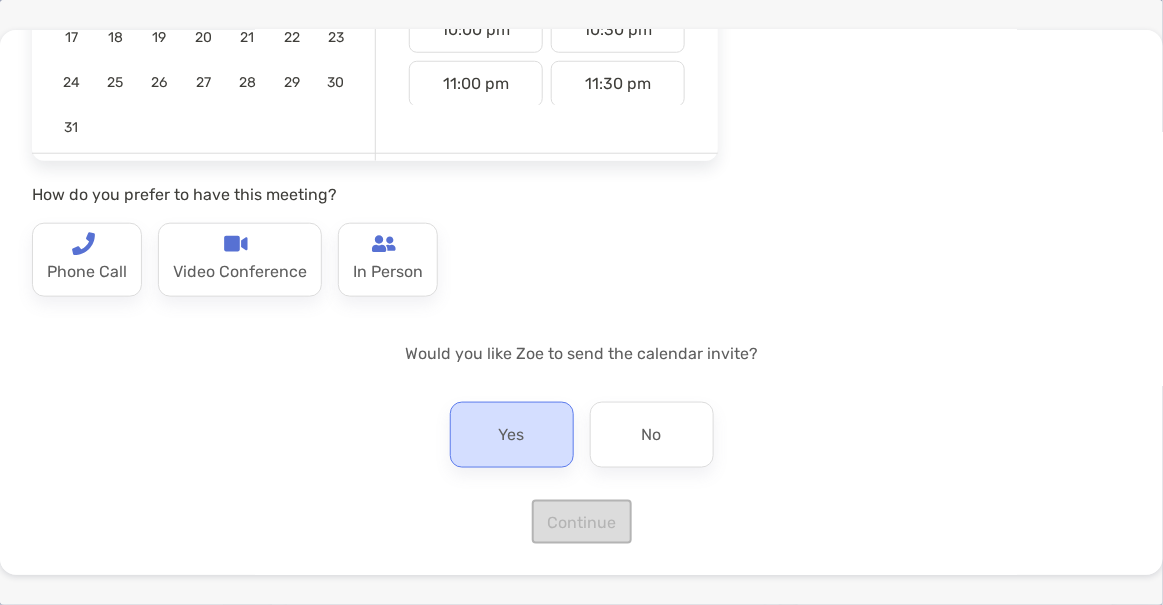 click on "Yes" at bounding box center (512, 435) 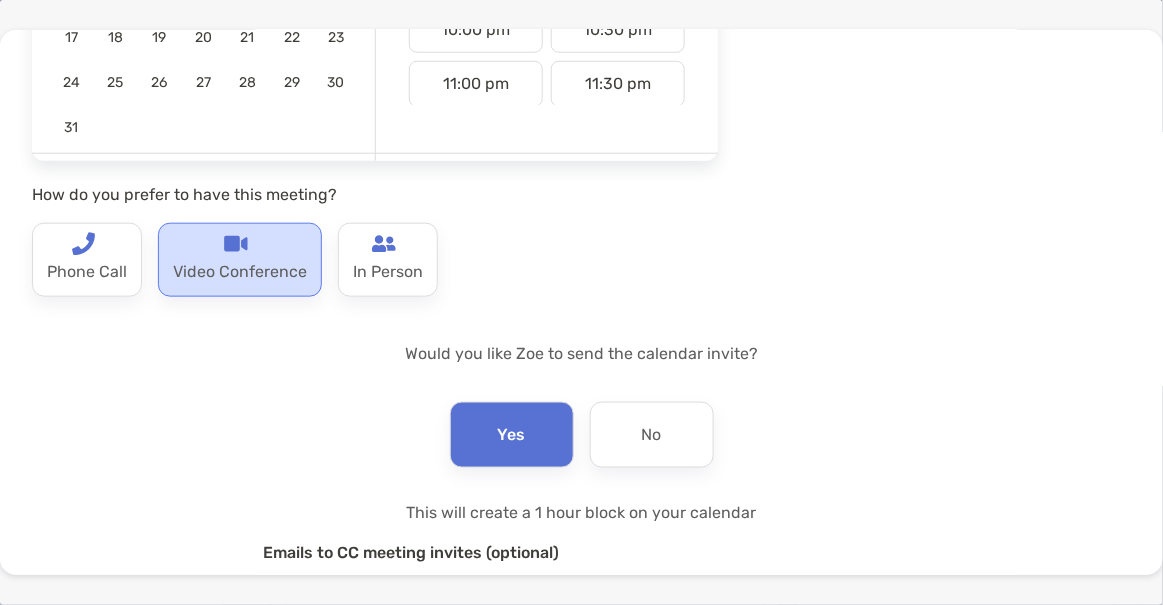 click on "Video Conference" at bounding box center (240, 272) 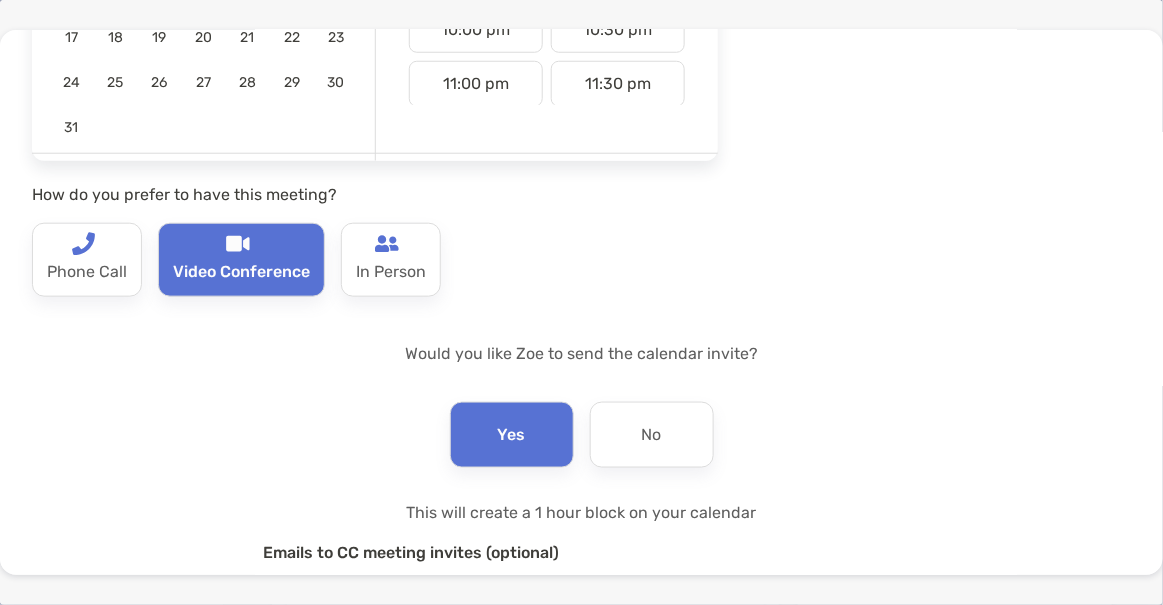 scroll, scrollTop: 623, scrollLeft: 0, axis: vertical 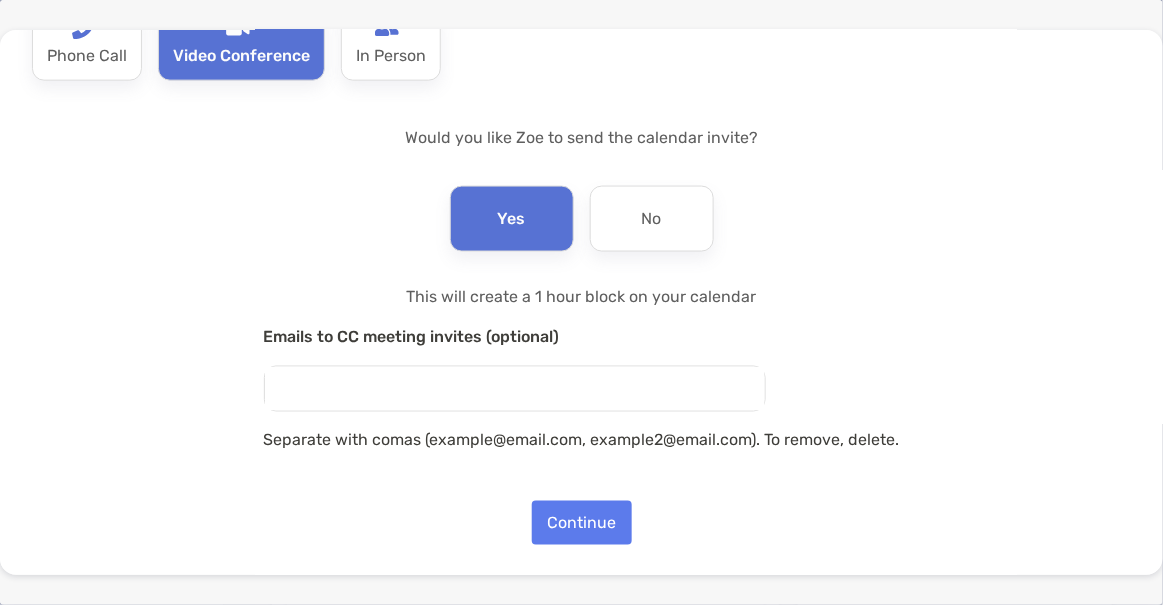 click on "([PHONE]) Emails to CC meeting invites   (optional) email   Separate with comas (example@email.com, example2@email.com). To remove, delete.   Continue" at bounding box center [581, 302] 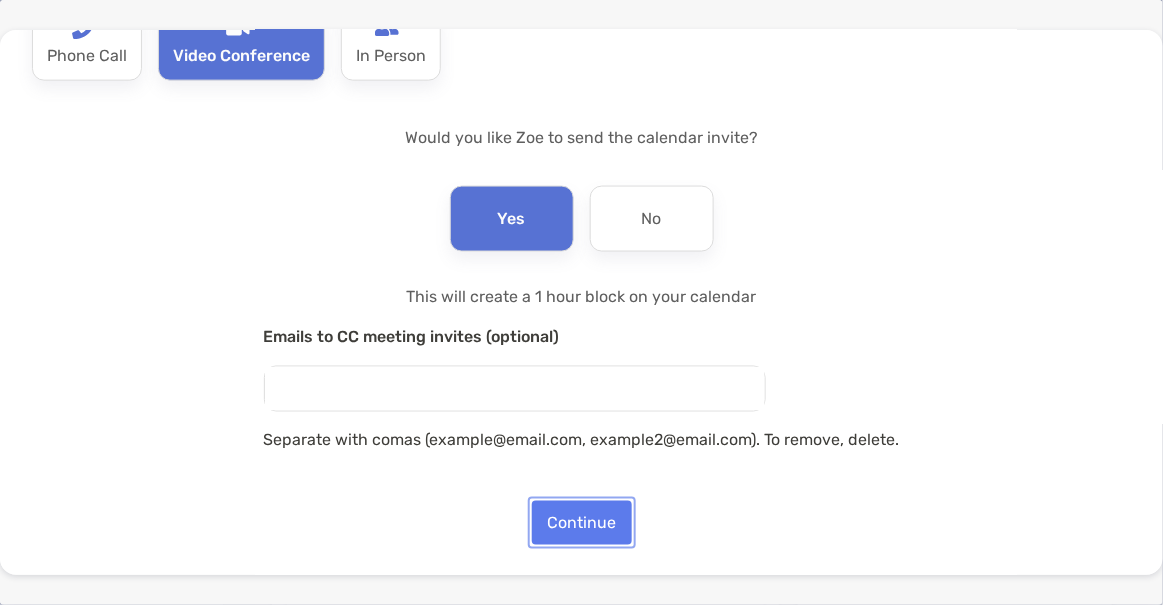 click on "Continue" at bounding box center (582, 523) 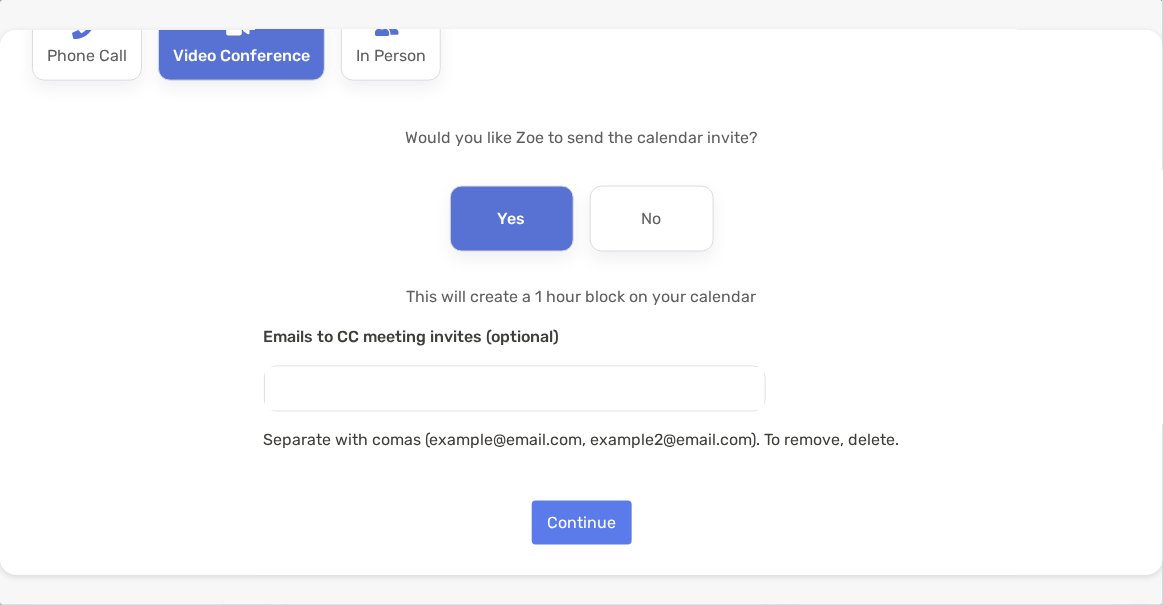 scroll, scrollTop: 0, scrollLeft: 0, axis: both 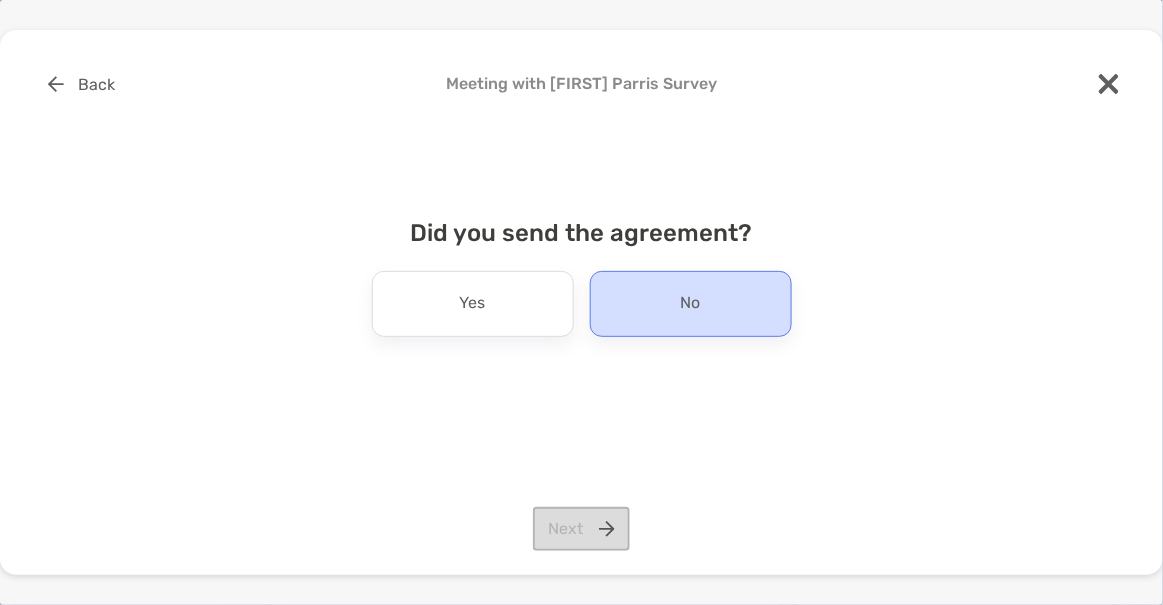 click on "No" at bounding box center [691, 304] 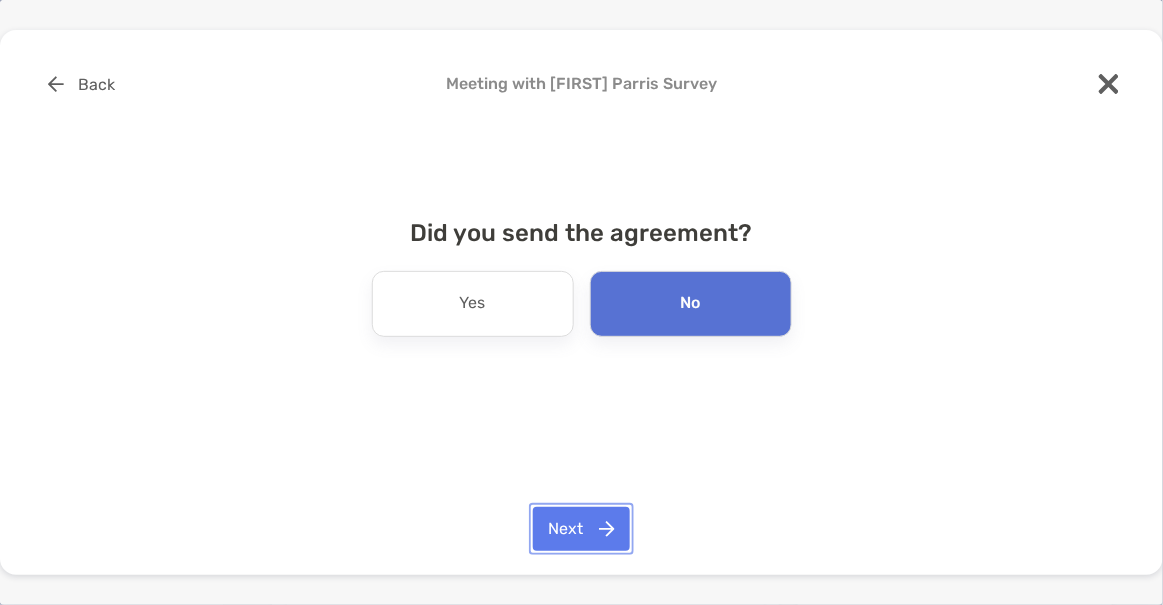 click on "Next" at bounding box center [581, 529] 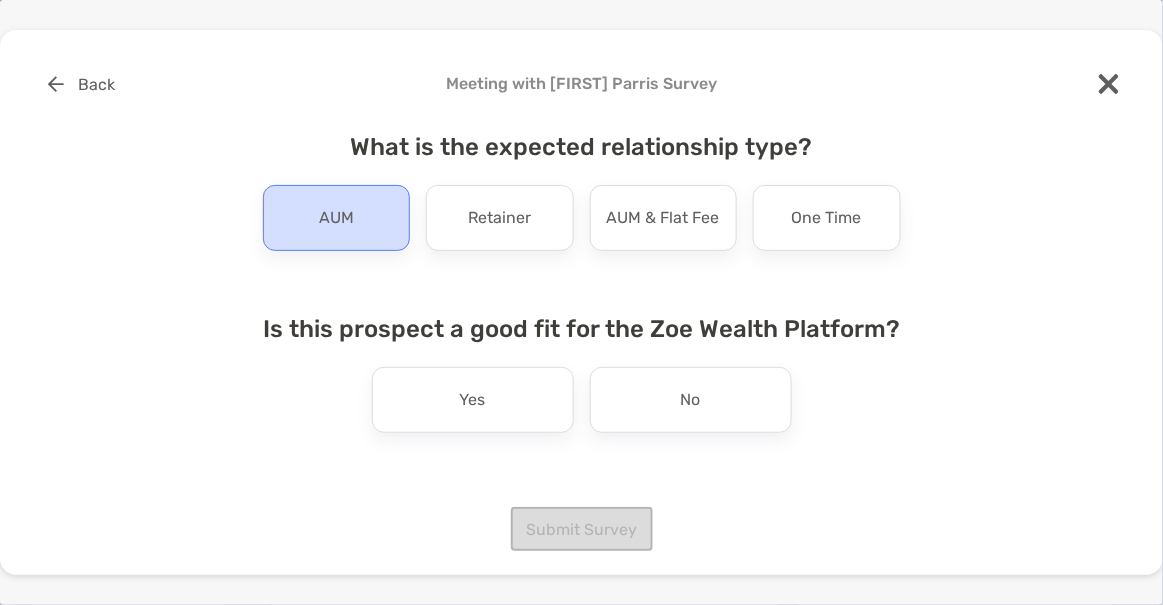 click on "AUM" at bounding box center (336, 218) 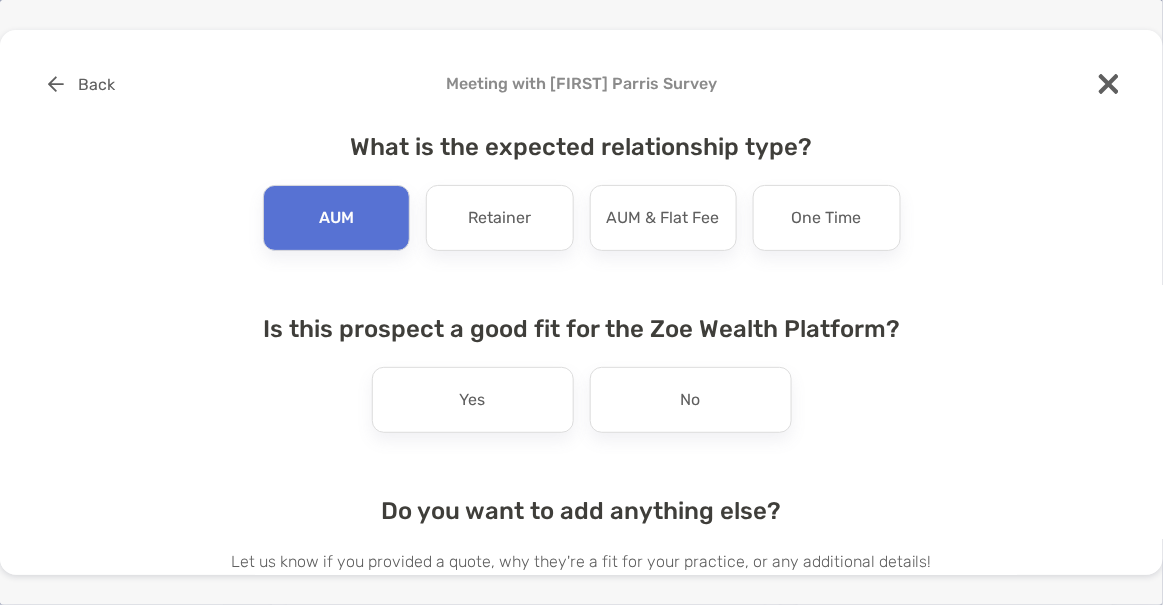 click on "What is the expected relationship type? AUM Retainer AUM & Flat Fee One Time Is this prospect a good fit for the Zoe Wealth Platform? Yes No Do you want to add anything else? Let us know if you provided a quote, why they're a fit for your practice, or any additional details! Submit Survey" at bounding box center [581, 408] 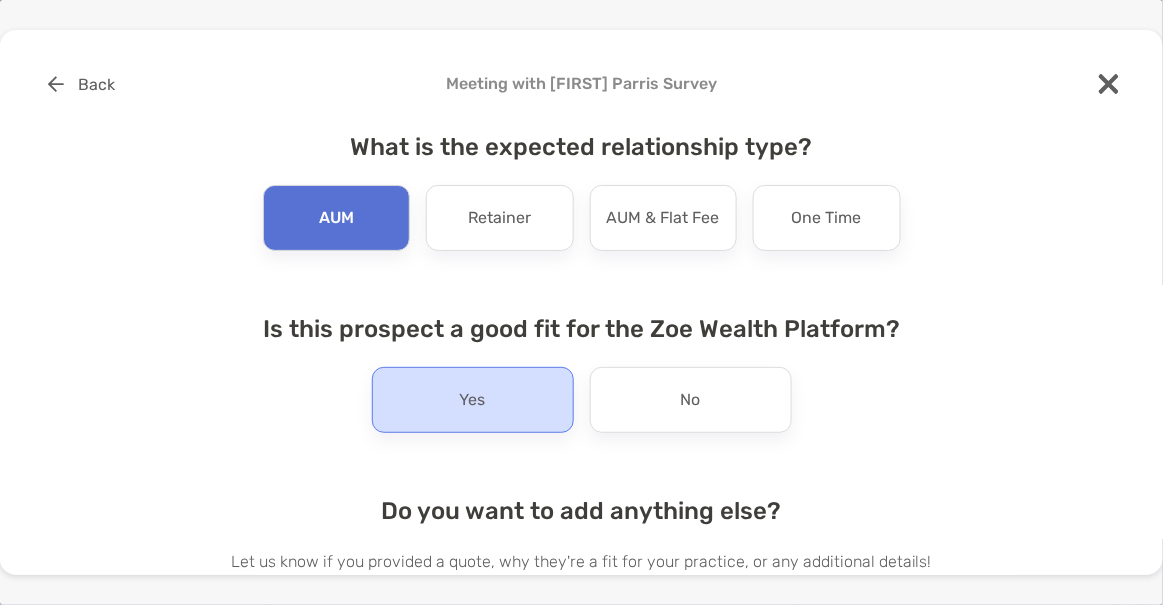 click on "Yes" at bounding box center [473, 400] 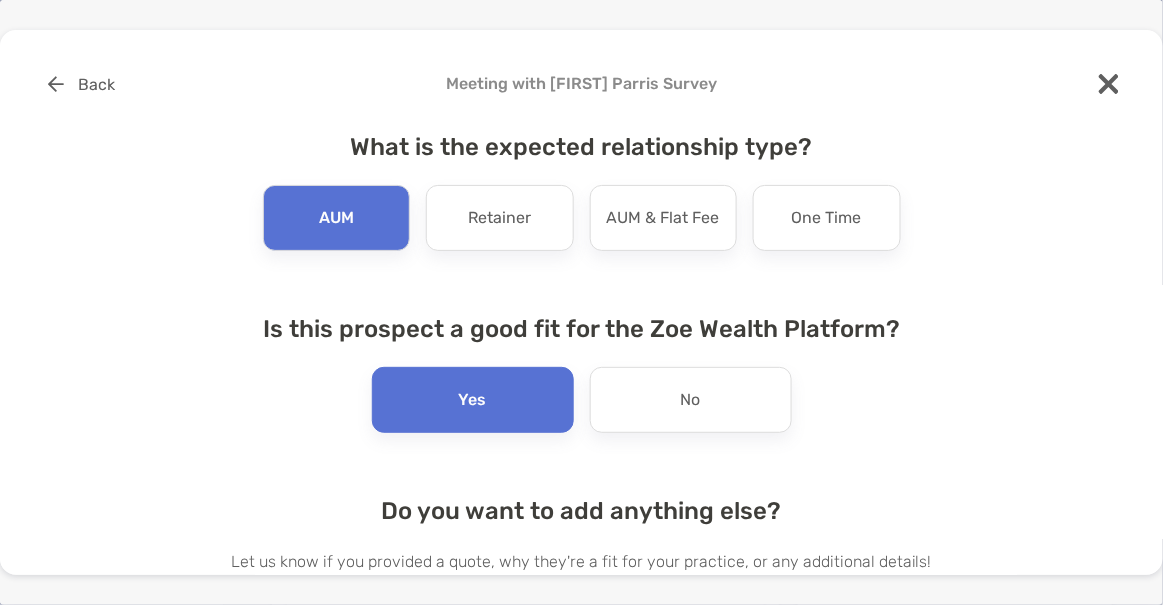 scroll, scrollTop: 186, scrollLeft: 0, axis: vertical 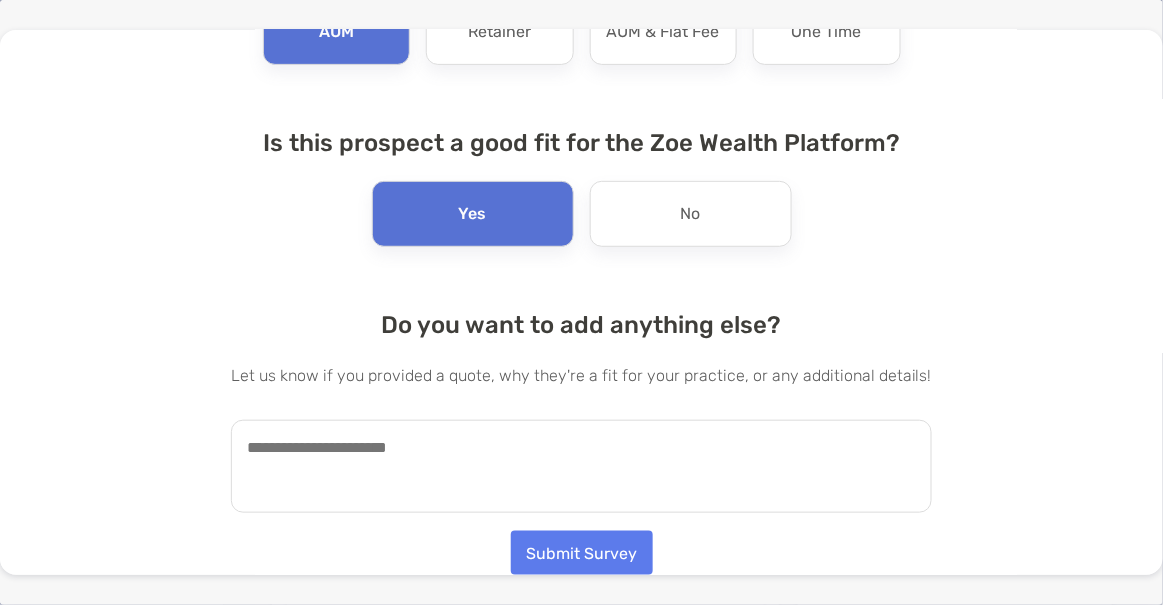 click at bounding box center [581, 466] 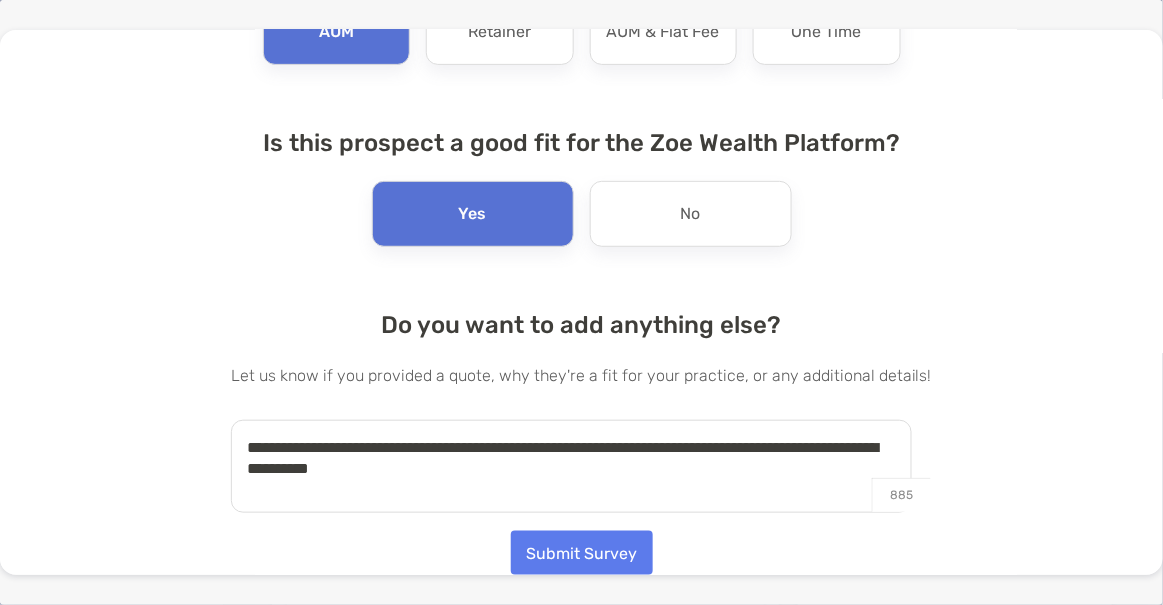 click on "**********" at bounding box center [571, 466] 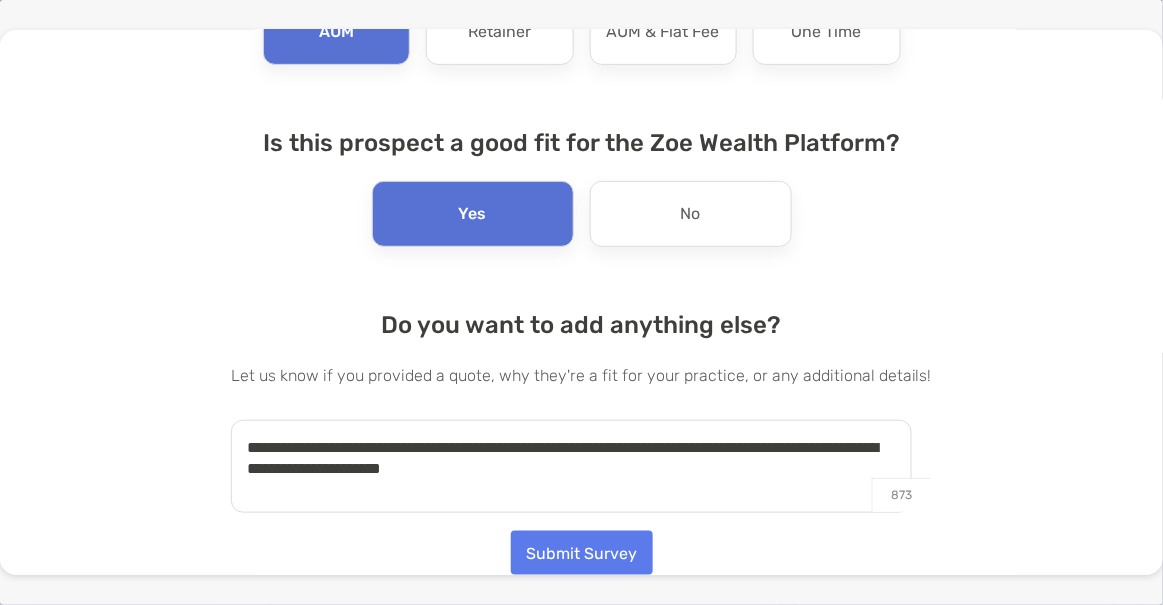 click on "**********" at bounding box center [571, 466] 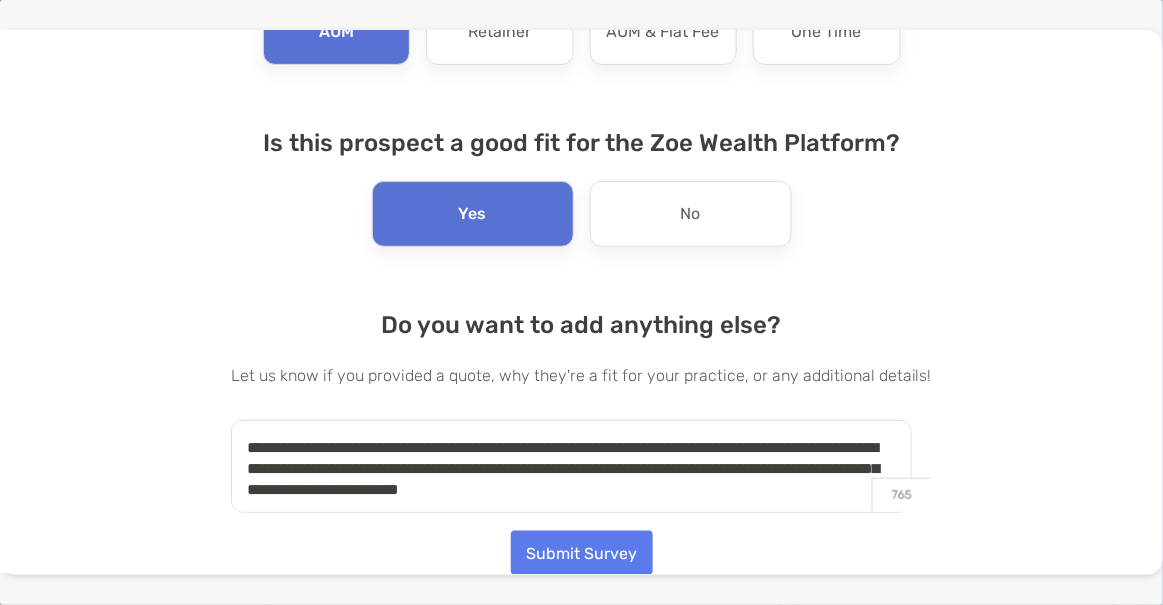 click on "**********" at bounding box center (571, 466) 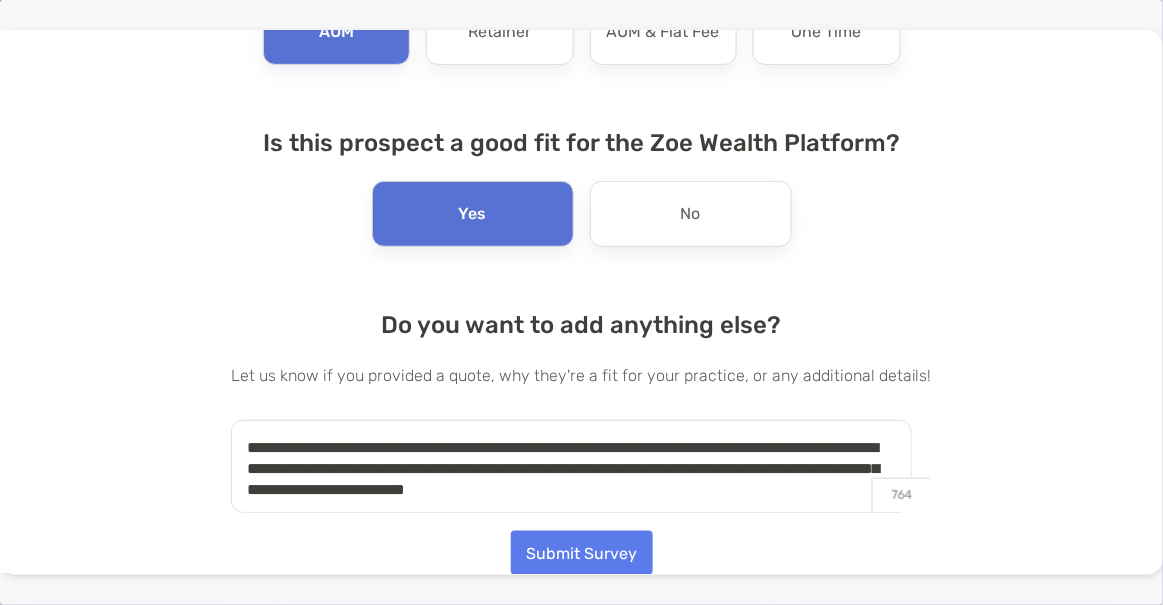 scroll, scrollTop: 32, scrollLeft: 0, axis: vertical 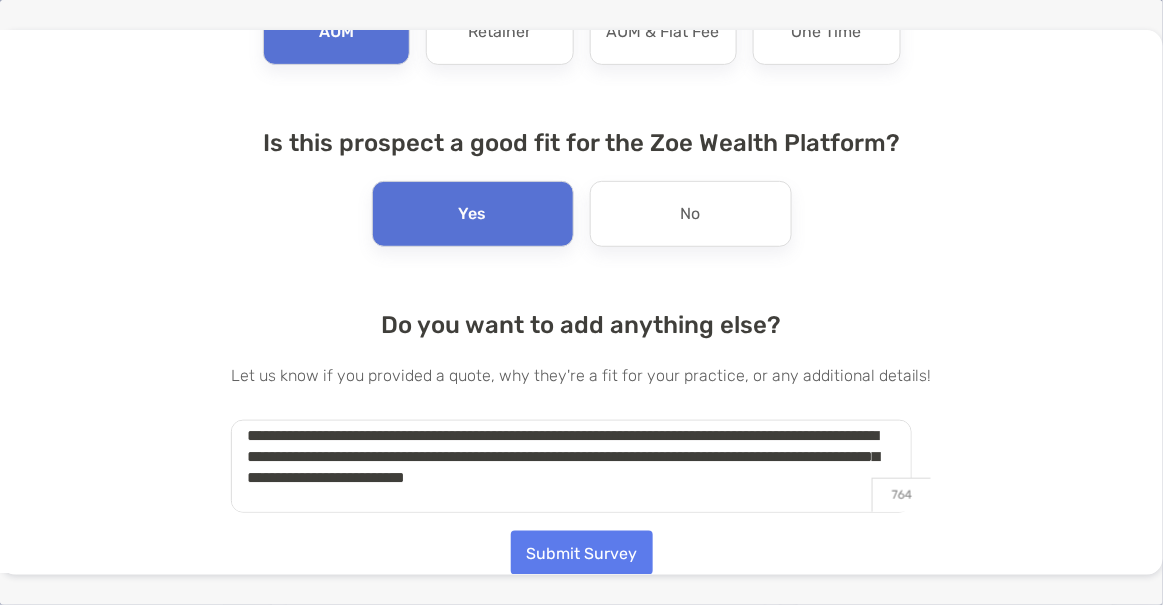 click on "**********" at bounding box center (571, 466) 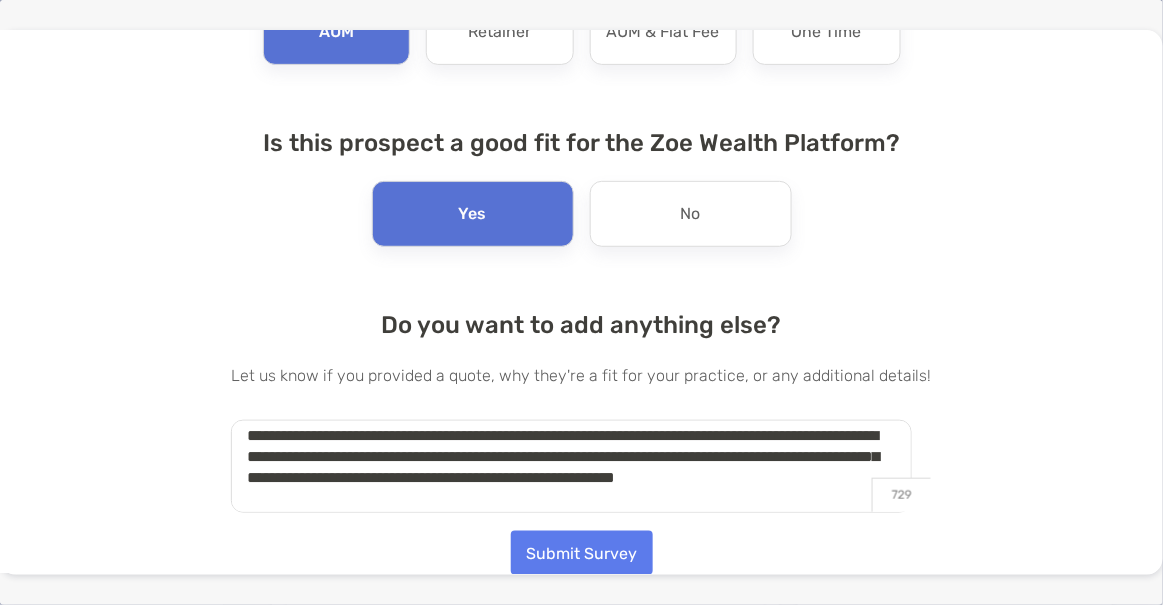 click on "**********" at bounding box center [571, 466] 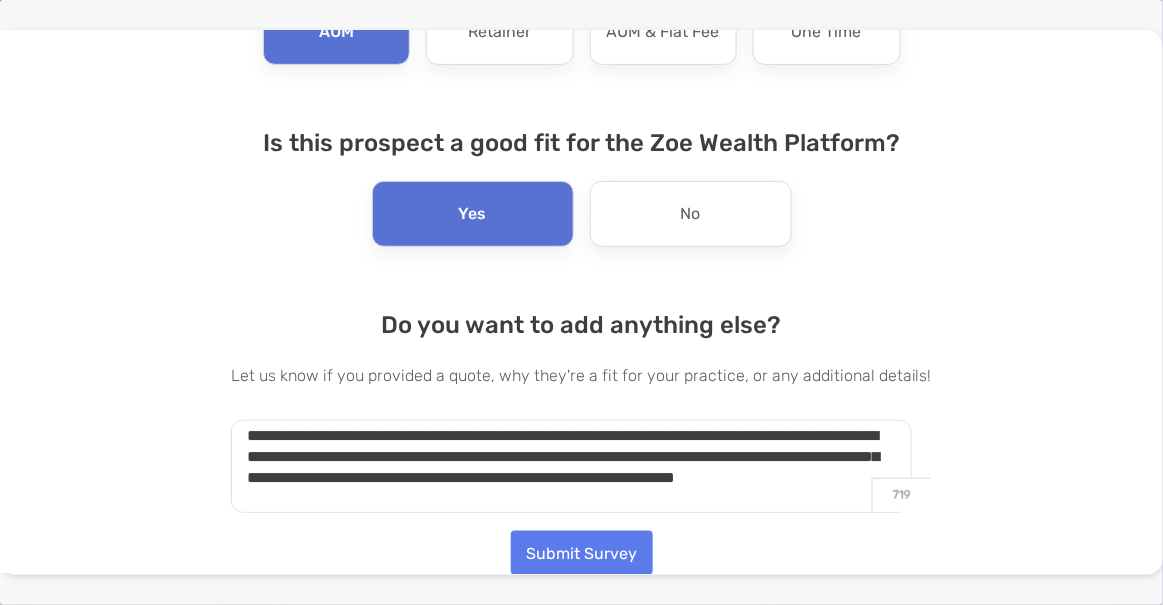 click on "**********" at bounding box center (571, 466) 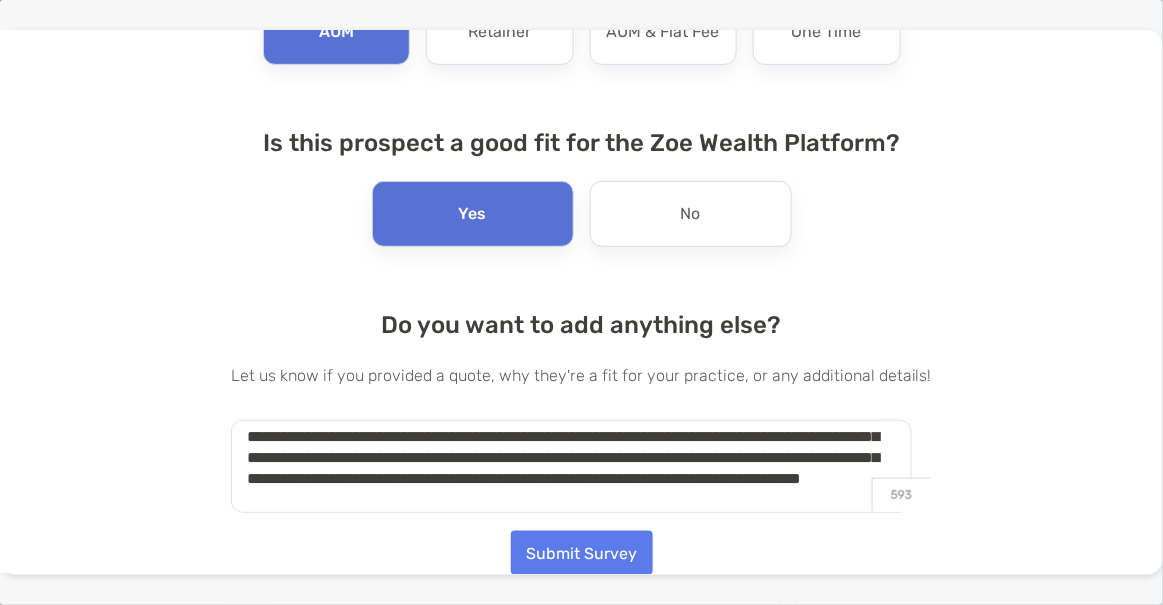 click on "**********" at bounding box center (571, 466) 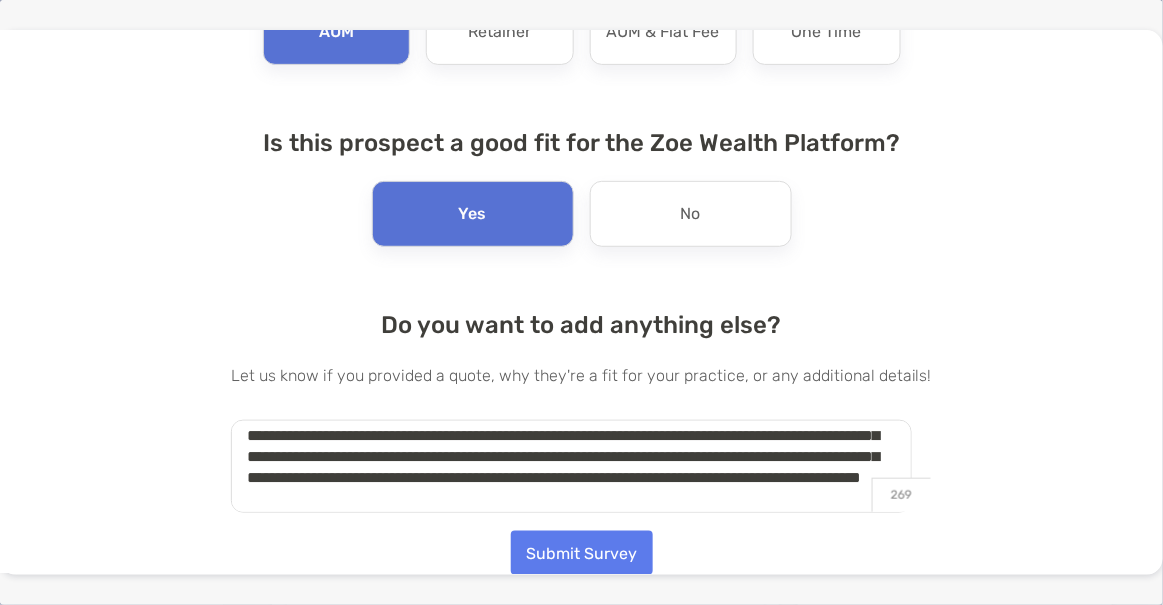scroll, scrollTop: 133, scrollLeft: 0, axis: vertical 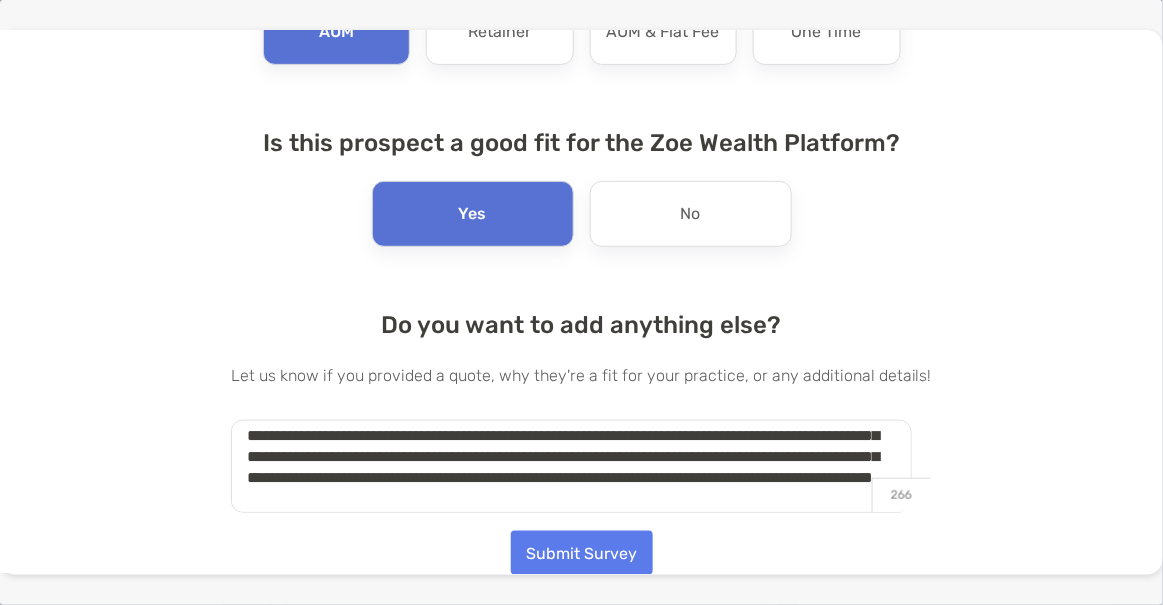 type on "**********" 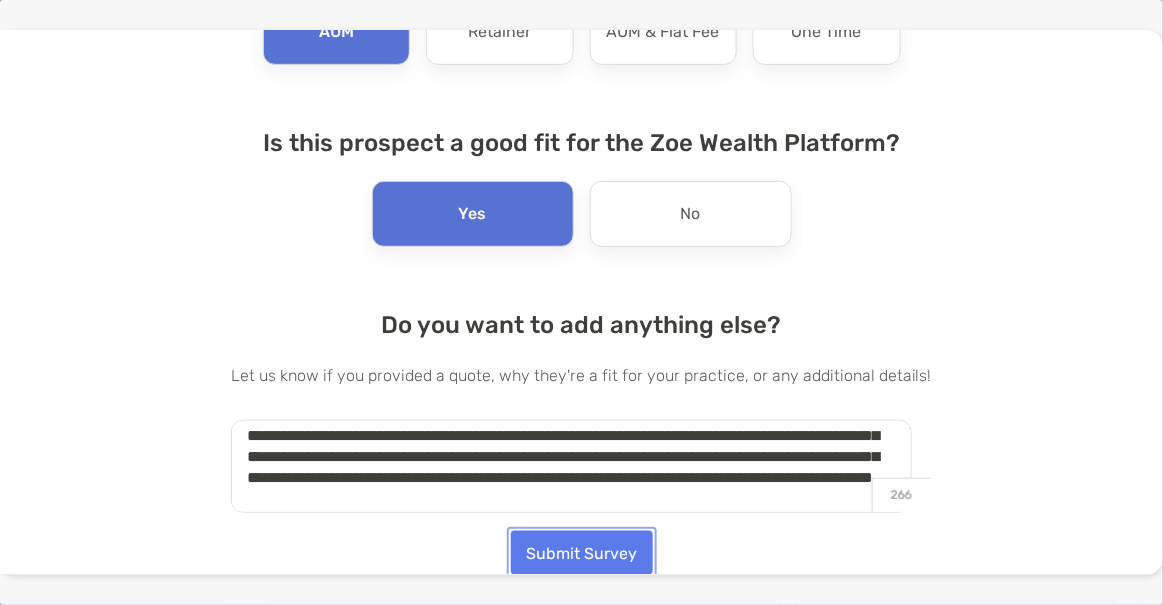 click on "Submit Survey" at bounding box center (582, 553) 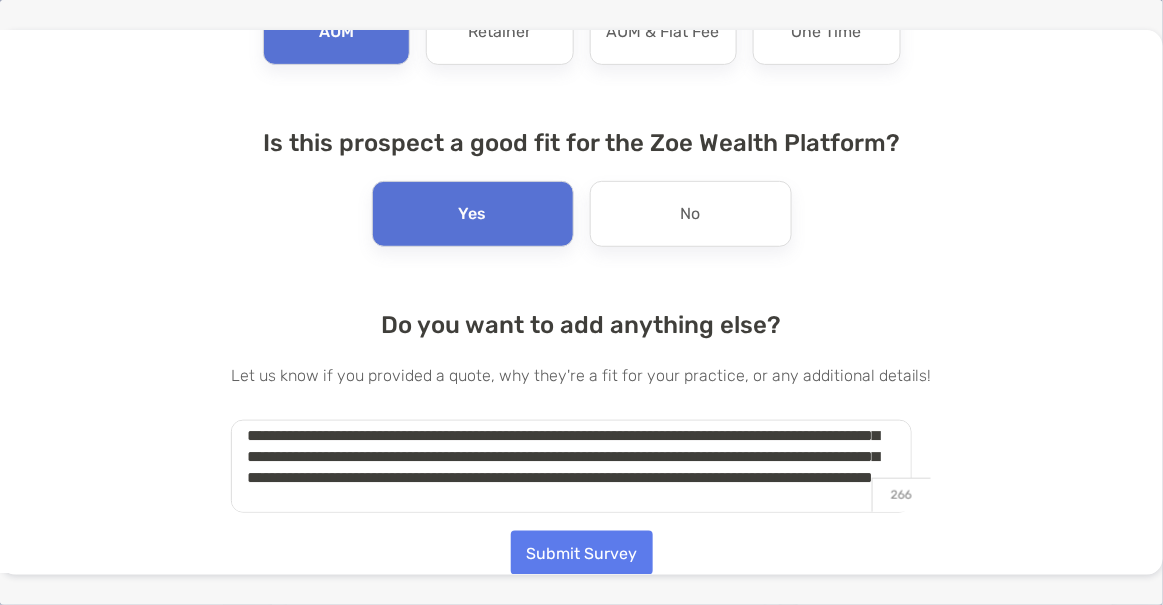 scroll, scrollTop: 0, scrollLeft: 0, axis: both 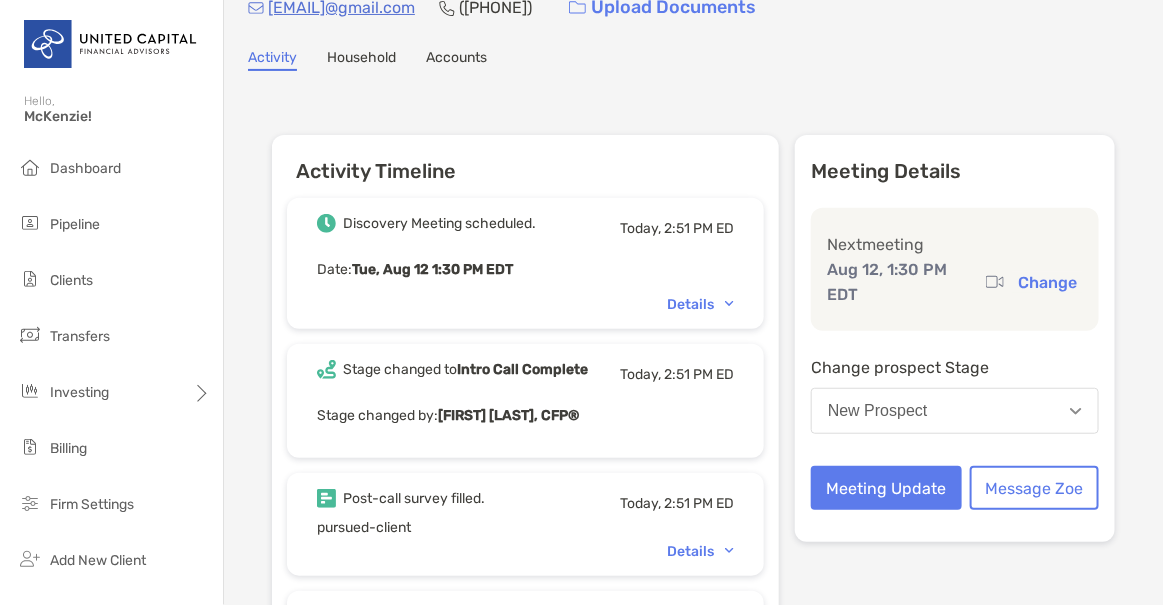 click on "Details" at bounding box center [700, 304] 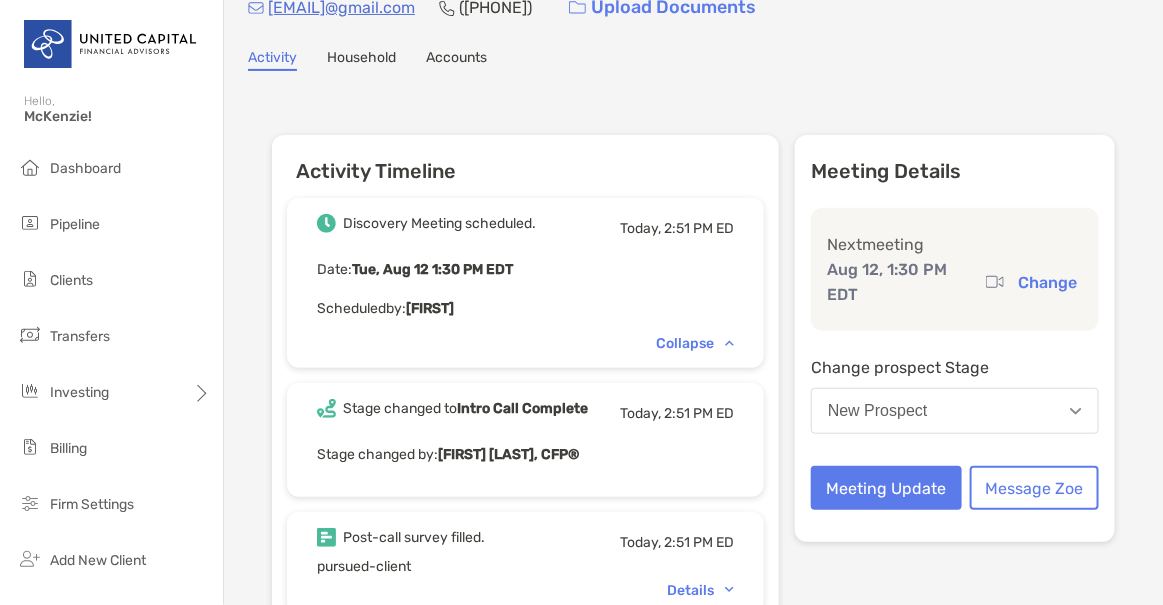 click on "Collapse" at bounding box center [695, 343] 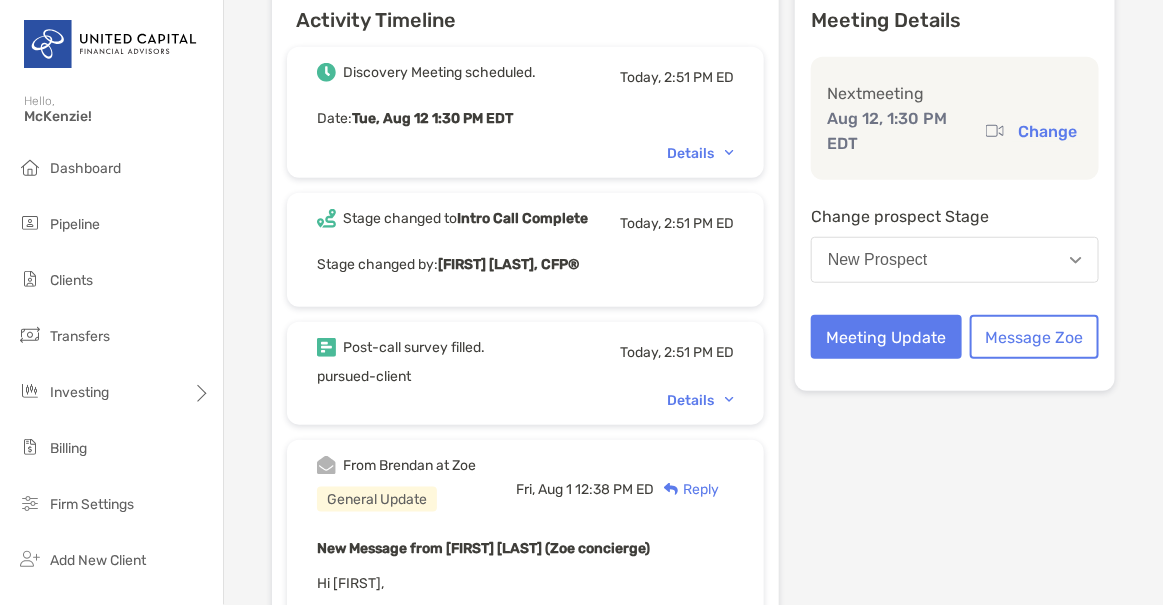 scroll, scrollTop: 245, scrollLeft: 0, axis: vertical 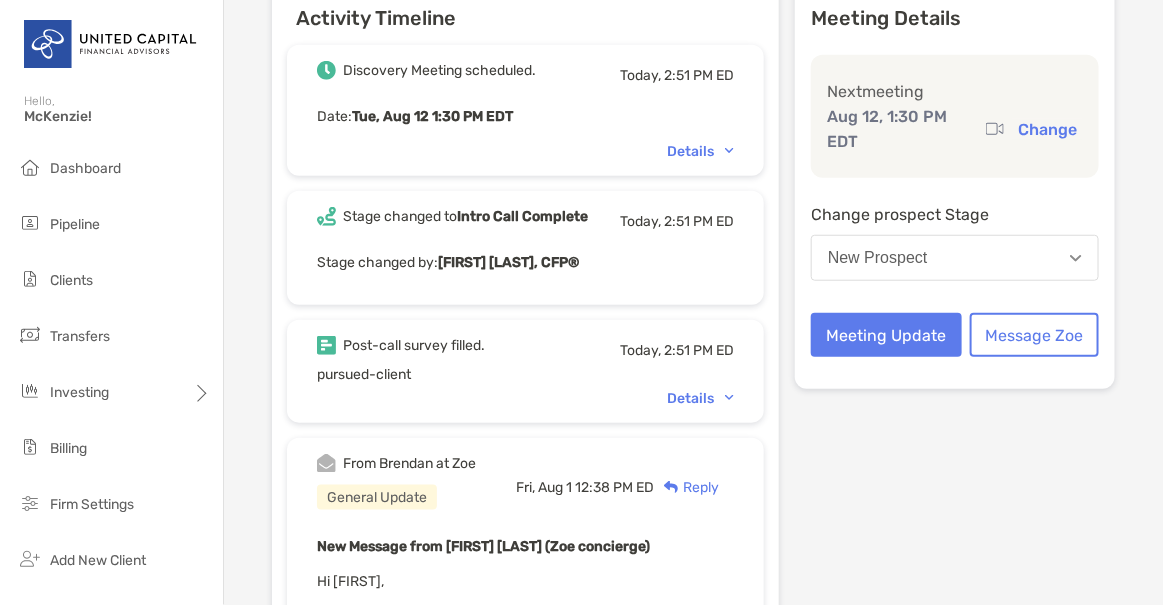 click on "Post-call survey filled. Today, 2:51 PM ED pursued-client Details" at bounding box center [525, 371] 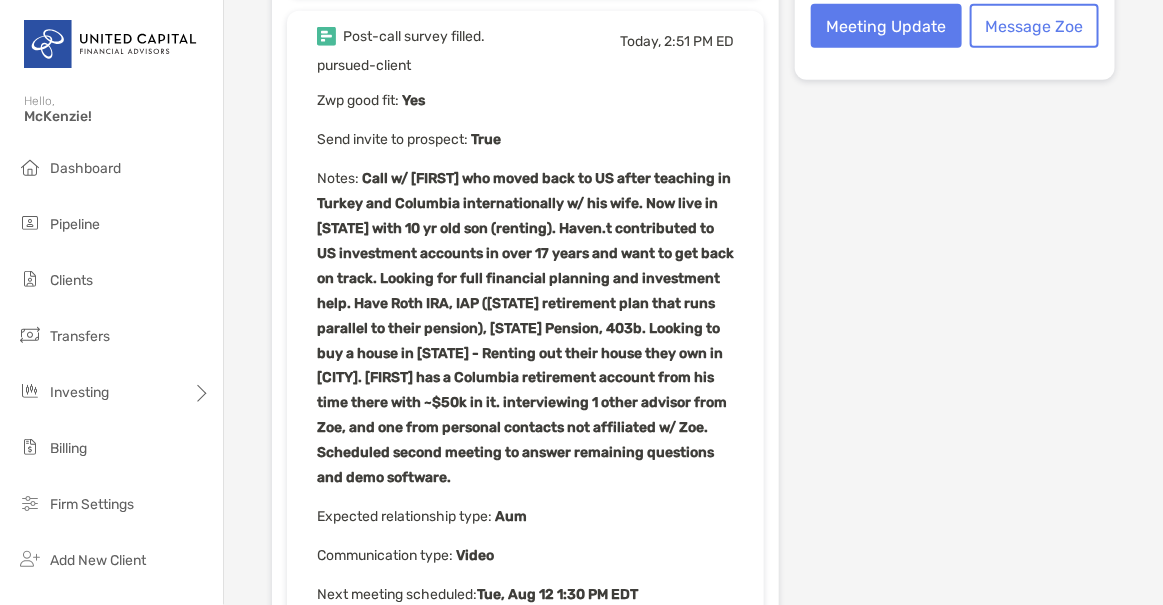 scroll, scrollTop: 734, scrollLeft: 0, axis: vertical 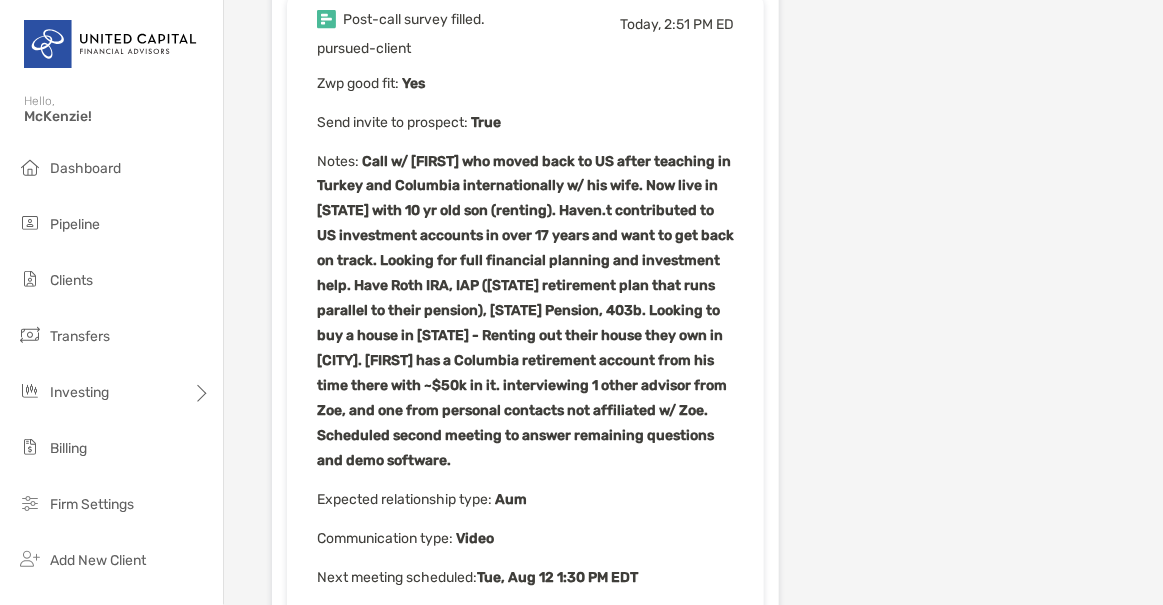 click on "Post-call survey filled. Today, 2:51 PM ED pursued-client Zwp good fit :   Yes Send invite to prospect :   True Notes :   Call w/ [FIRST] who moved back to US after teaching in Turkey and Columbia internationally w/ his wife. Now live in [STATE] with 10 yr old son (renting). Haven.t contributed to US investment accounts in over 17 years and want to get back on track. Looking for full financial planning and investment help. Have Roth IRA, IAP ([STATE] retirement plan that runs parallel to their pension), [STATE] Pension, 403b.  Looking to buy a house in [STATE] - Renting out their house they own in [CITY]. [FIRST] has a Columbia retirement account from his time there with ~$50k in it. interviewing 1 other advisor from Zoe, and one from personal contacts not affiliated w/ Zoe. Scheduled second meeting to answer remaining questions and demo software. Expected relationship type :   Aum Communication type :   Video Next meeting scheduled :  Tue, Aug 12 1:30 PM EDT Next meeting set? :  Yes Agreement sent? :  No" at bounding box center (525, 355) 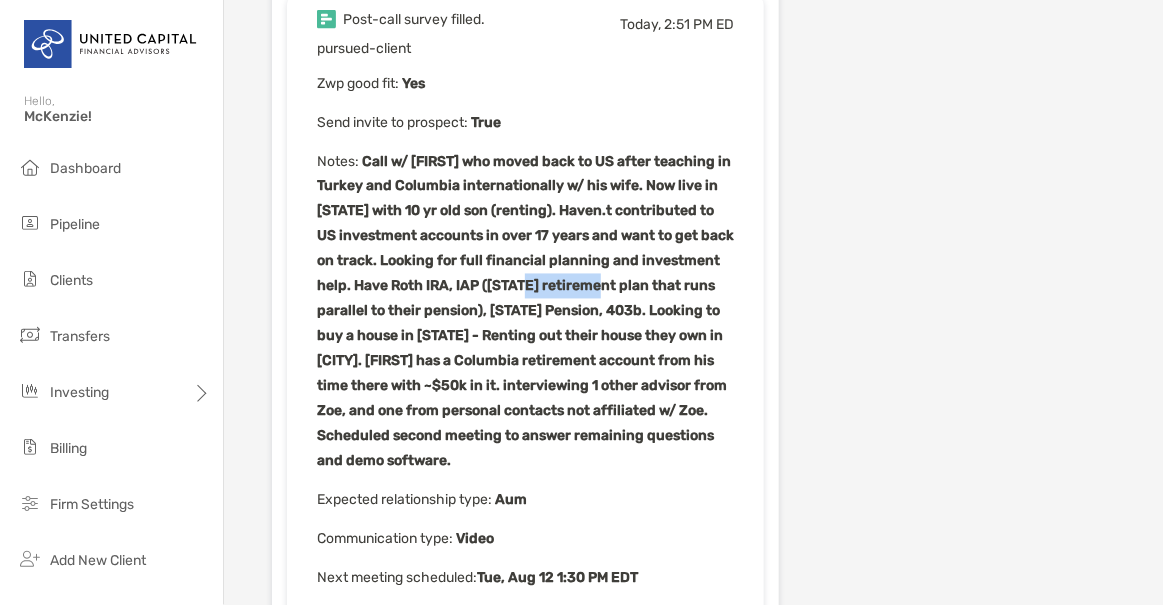 click on "Post-call survey filled. Today, 2:51 PM ED pursued-client Zwp good fit :   Yes Send invite to prospect :   True Notes :   Call w/ [FIRST] who moved back to US after teaching in Turkey and Columbia internationally w/ his wife. Now live in [STATE] with 10 yr old son (renting). Haven.t contributed to US investment accounts in over 17 years and want to get back on track. Looking for full financial planning and investment help. Have Roth IRA, IAP ([STATE] retirement plan that runs parallel to their pension), [STATE] Pension, 403b.  Looking to buy a house in [STATE] - Renting out their house they own in [CITY]. [FIRST] has a Columbia retirement account from his time there with ~$50k in it. interviewing 1 other advisor from Zoe, and one from personal contacts not affiliated w/ Zoe. Scheduled second meeting to answer remaining questions and demo software. Expected relationship type :   Aum Communication type :   Video Next meeting scheduled :  Tue, Aug 12 1:30 PM EDT Next meeting set? :  Yes Agreement sent? :  No" at bounding box center (525, 355) 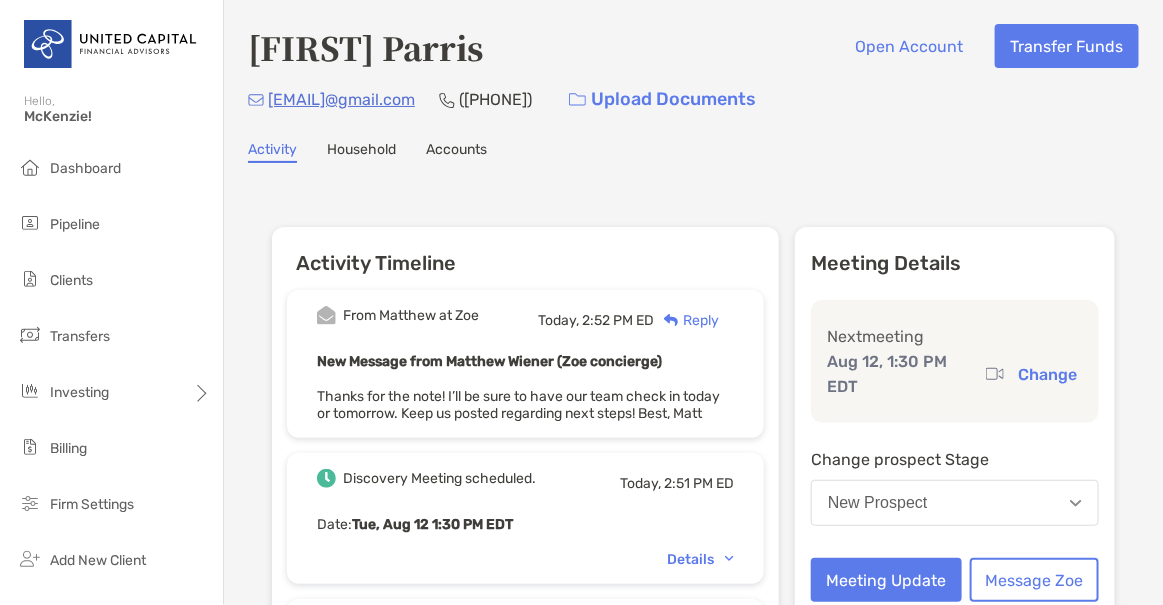 click on "Activity Timeline" at bounding box center (525, 251) 